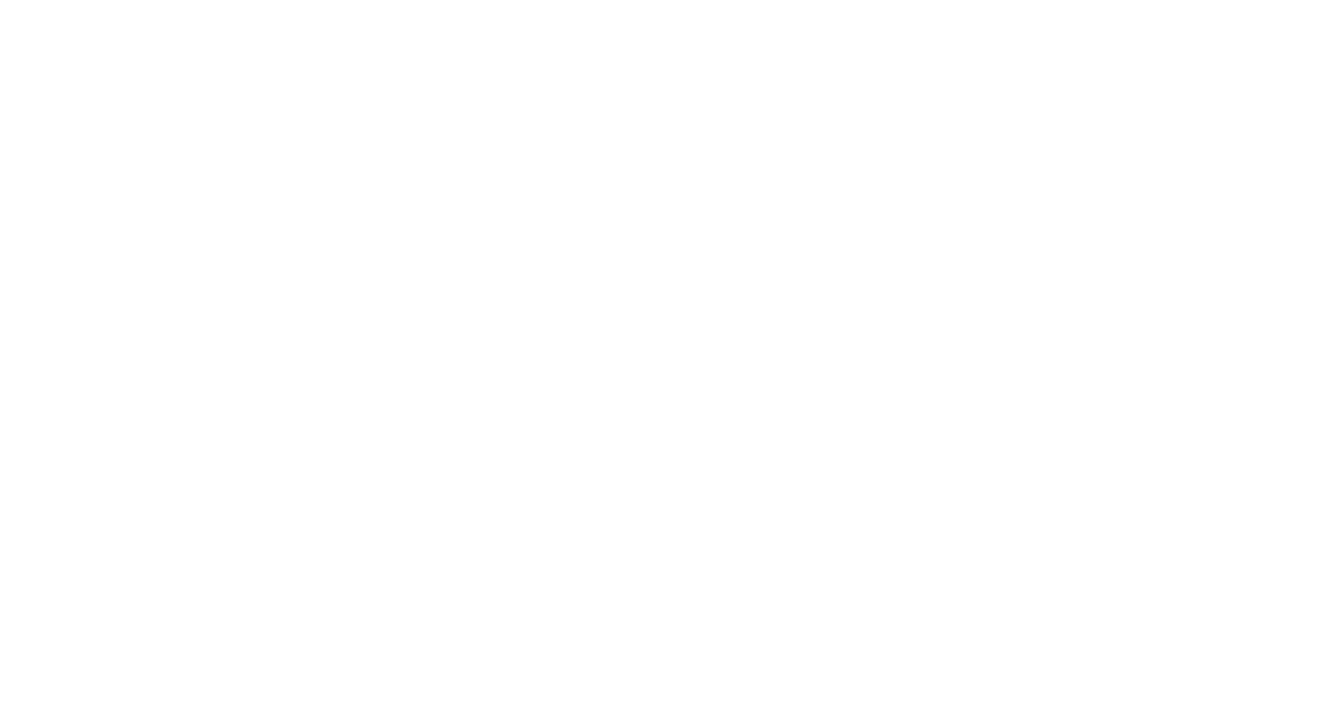 scroll, scrollTop: 0, scrollLeft: 0, axis: both 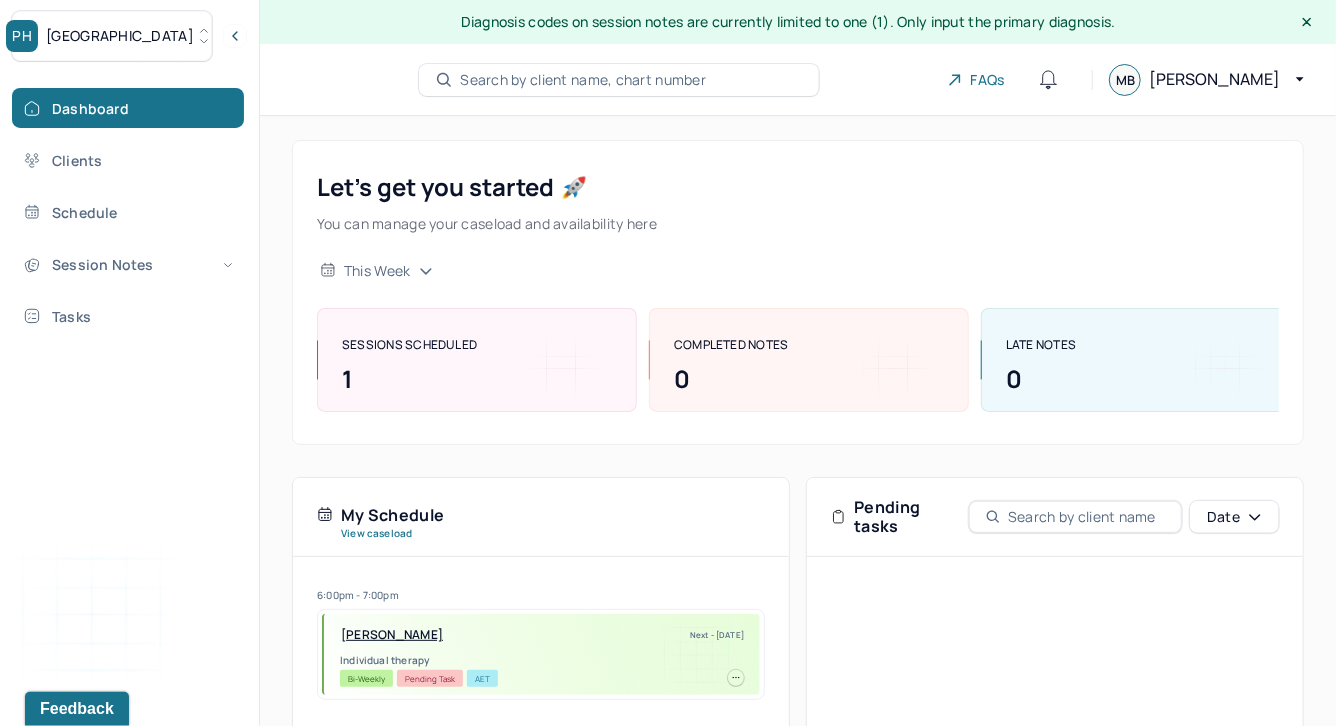 click on "[GEOGRAPHIC_DATA]" at bounding box center (112, 36) 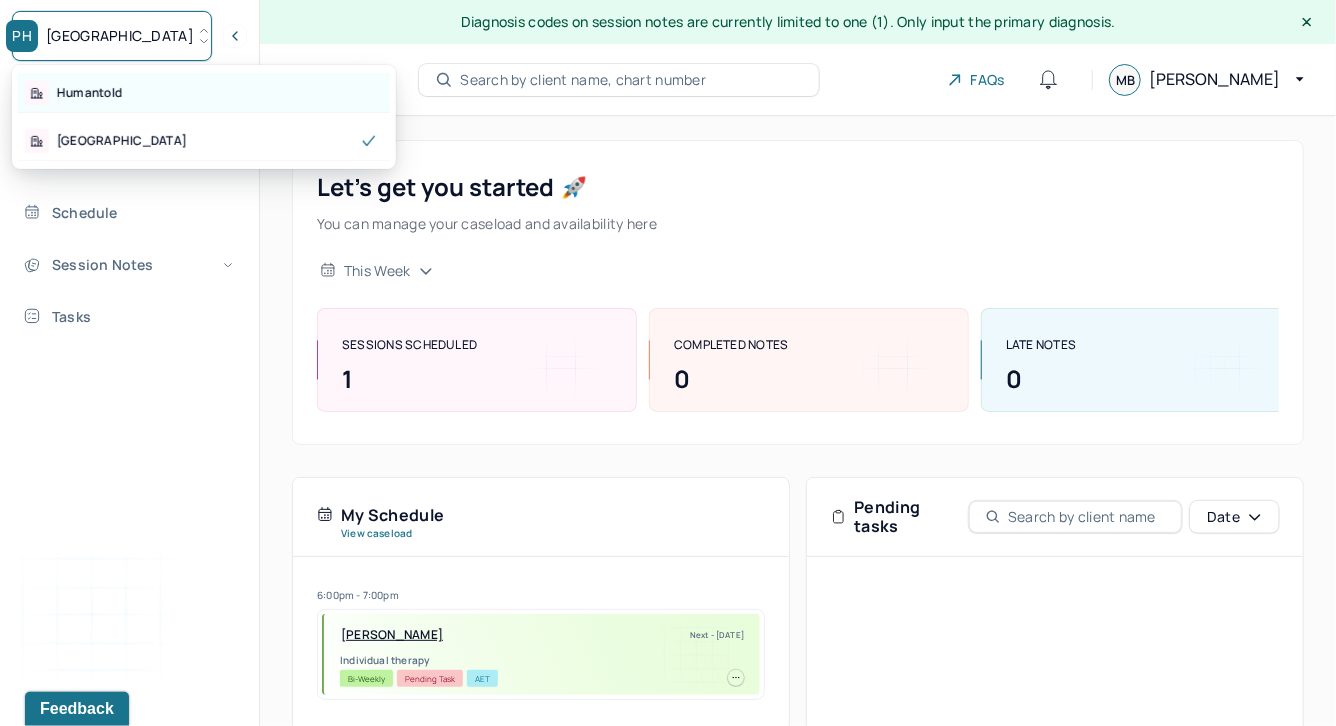 click on "Humantold" at bounding box center [89, 93] 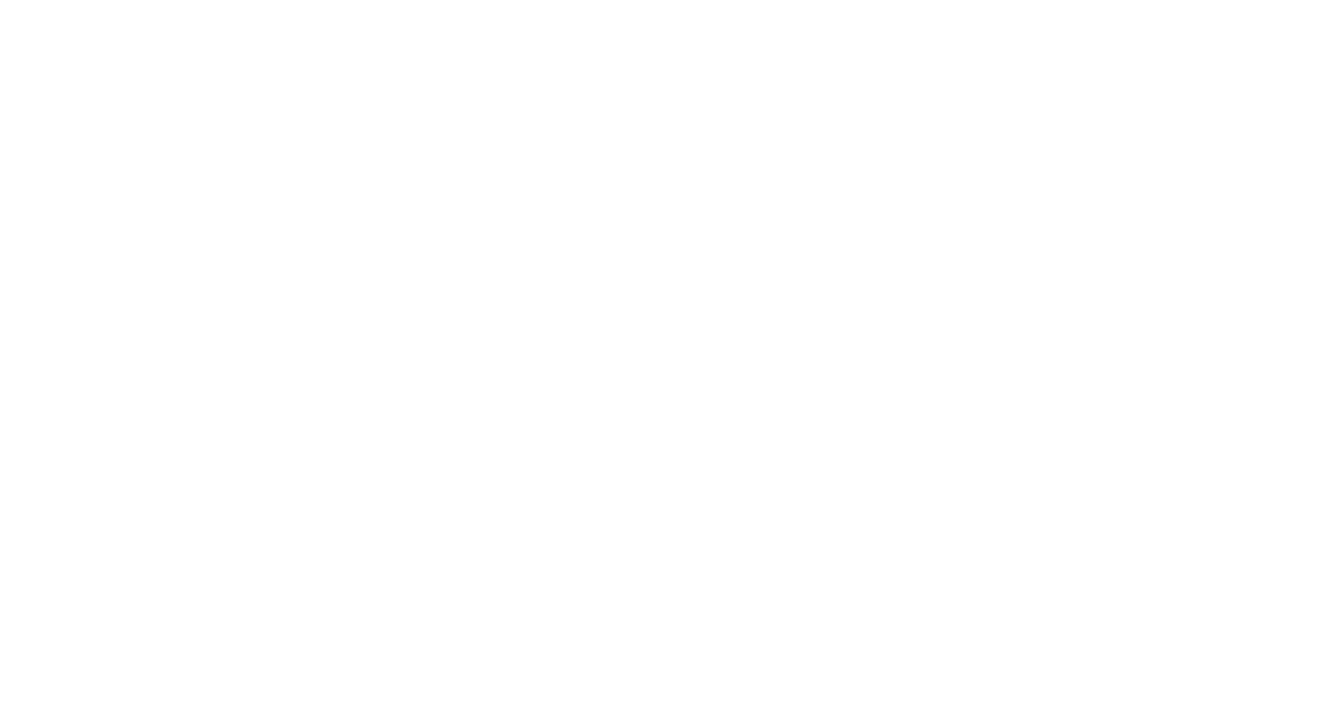 scroll, scrollTop: 0, scrollLeft: 0, axis: both 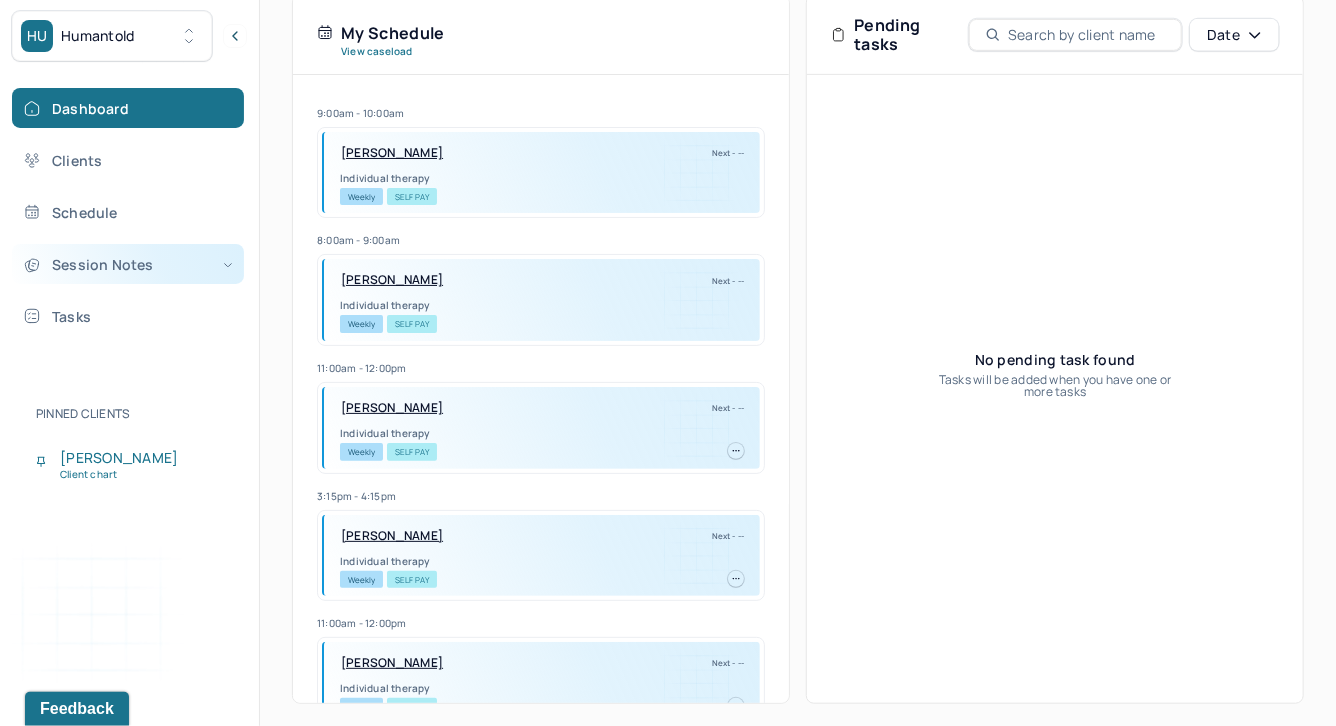 click on "Session Notes" at bounding box center [128, 264] 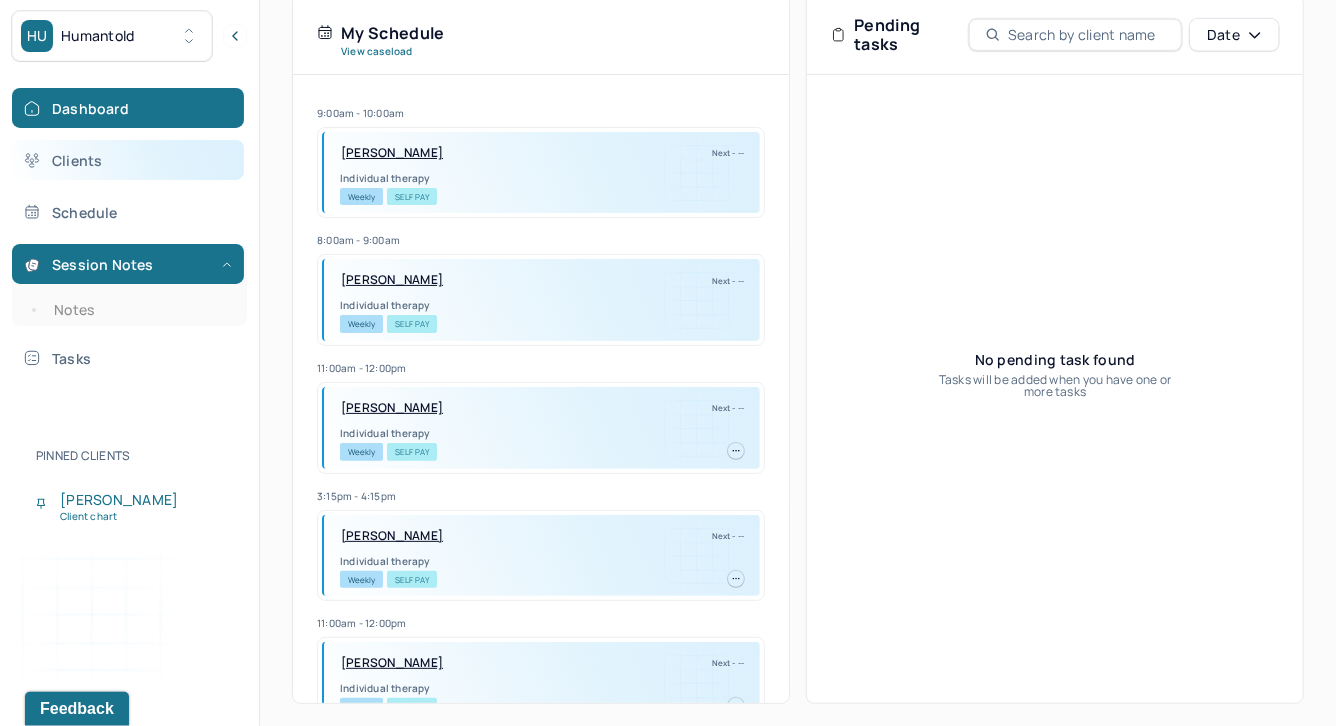 click on "Clients" at bounding box center [128, 160] 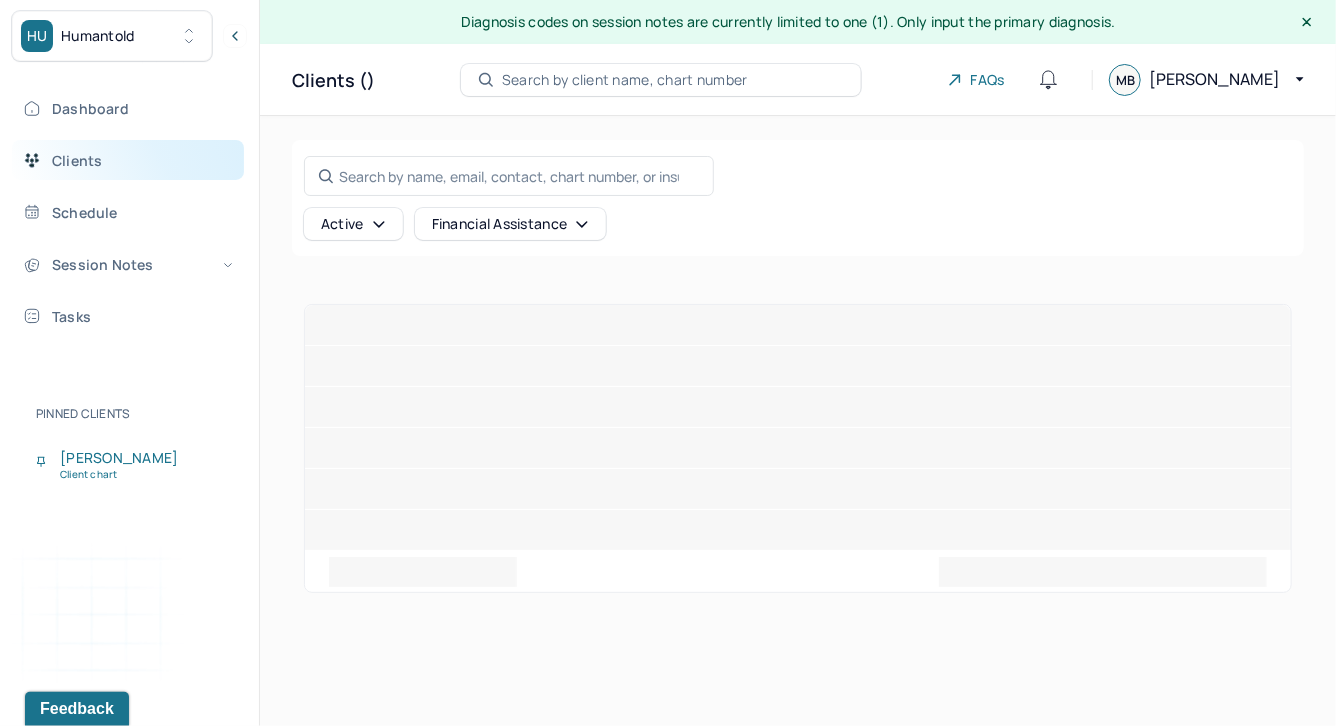scroll, scrollTop: 0, scrollLeft: 0, axis: both 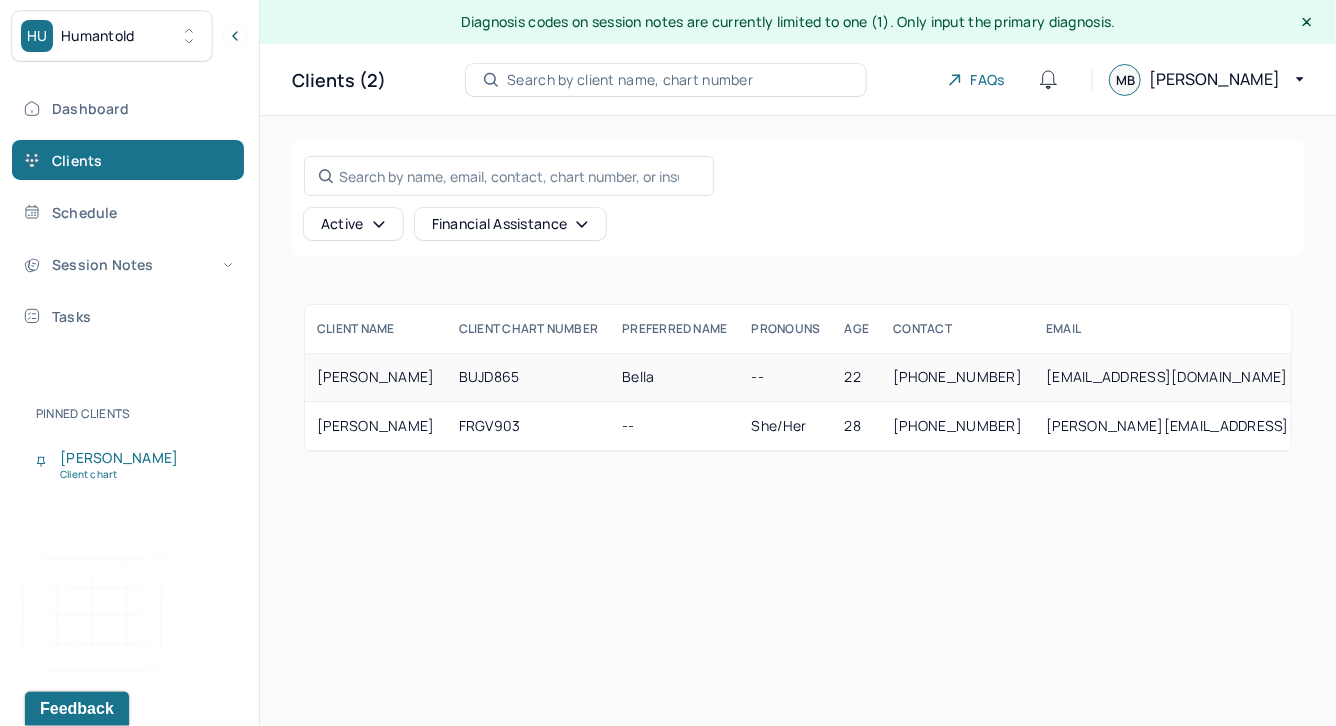click on "BUJD865" at bounding box center [529, 377] 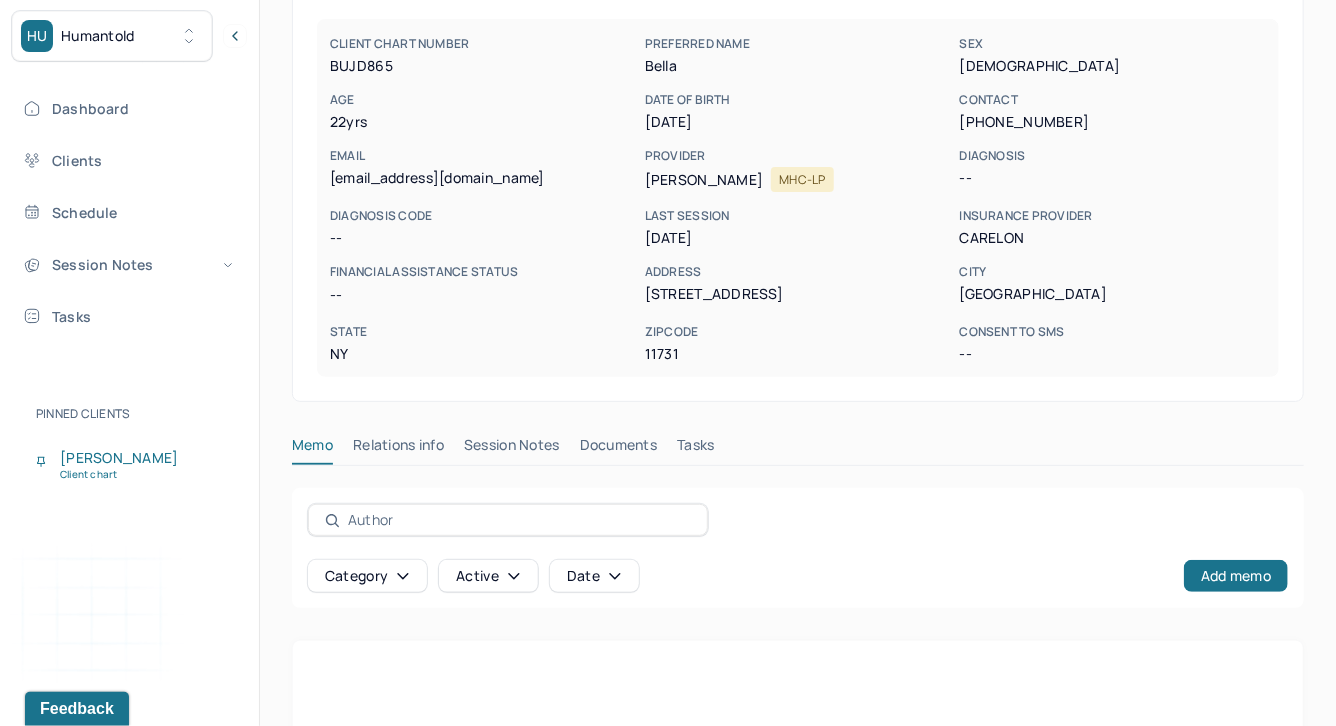 scroll, scrollTop: 0, scrollLeft: 0, axis: both 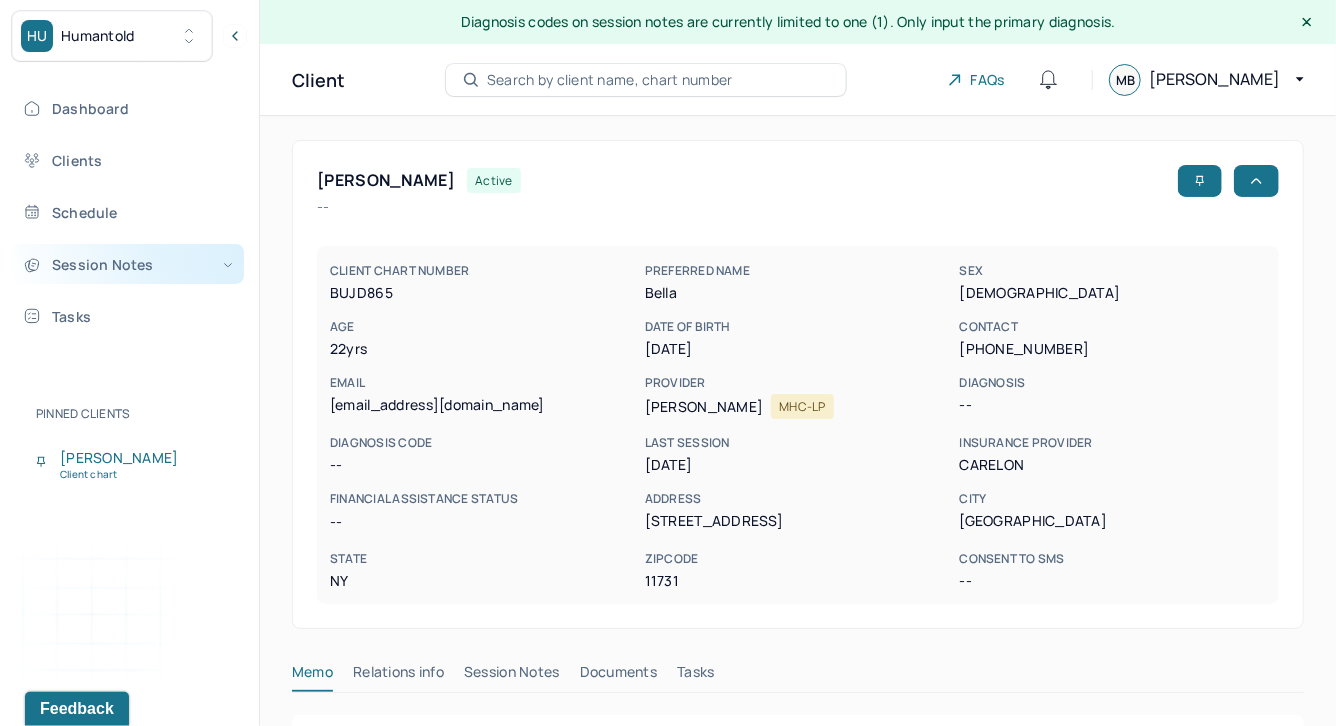 click on "Session Notes" at bounding box center (128, 264) 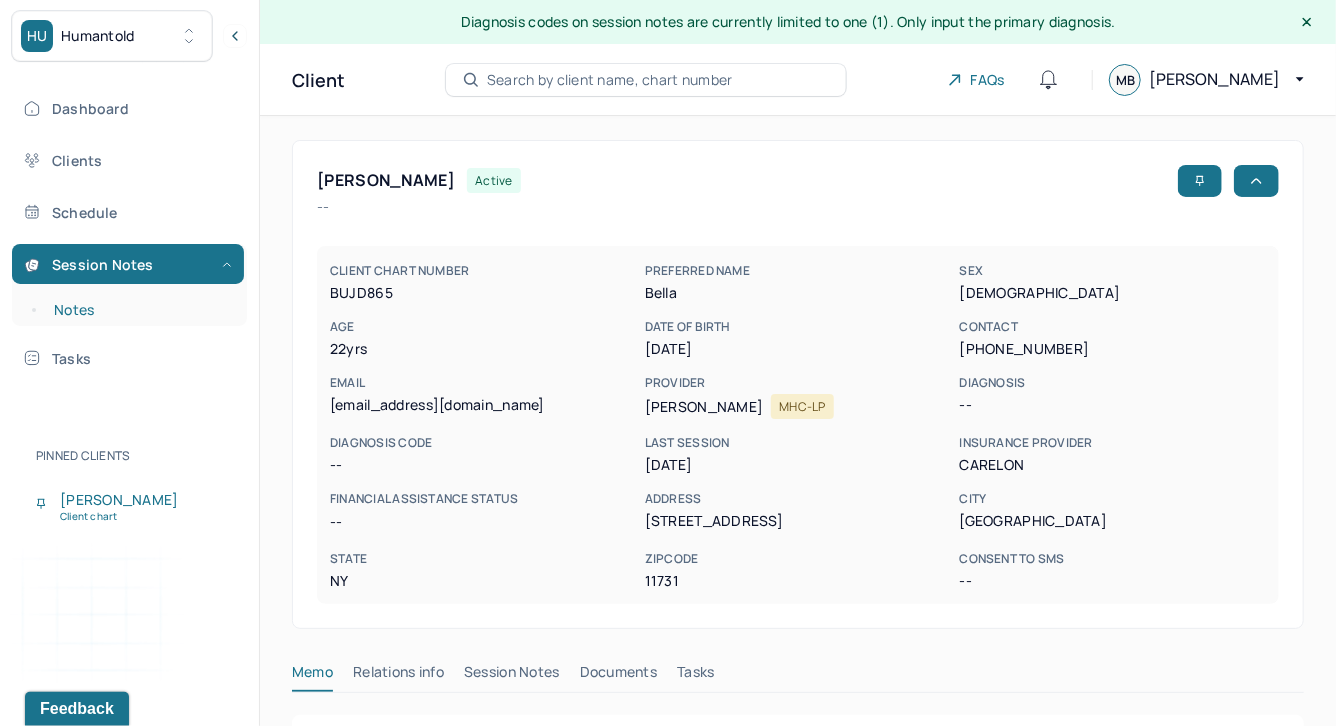 click on "Notes" at bounding box center [139, 310] 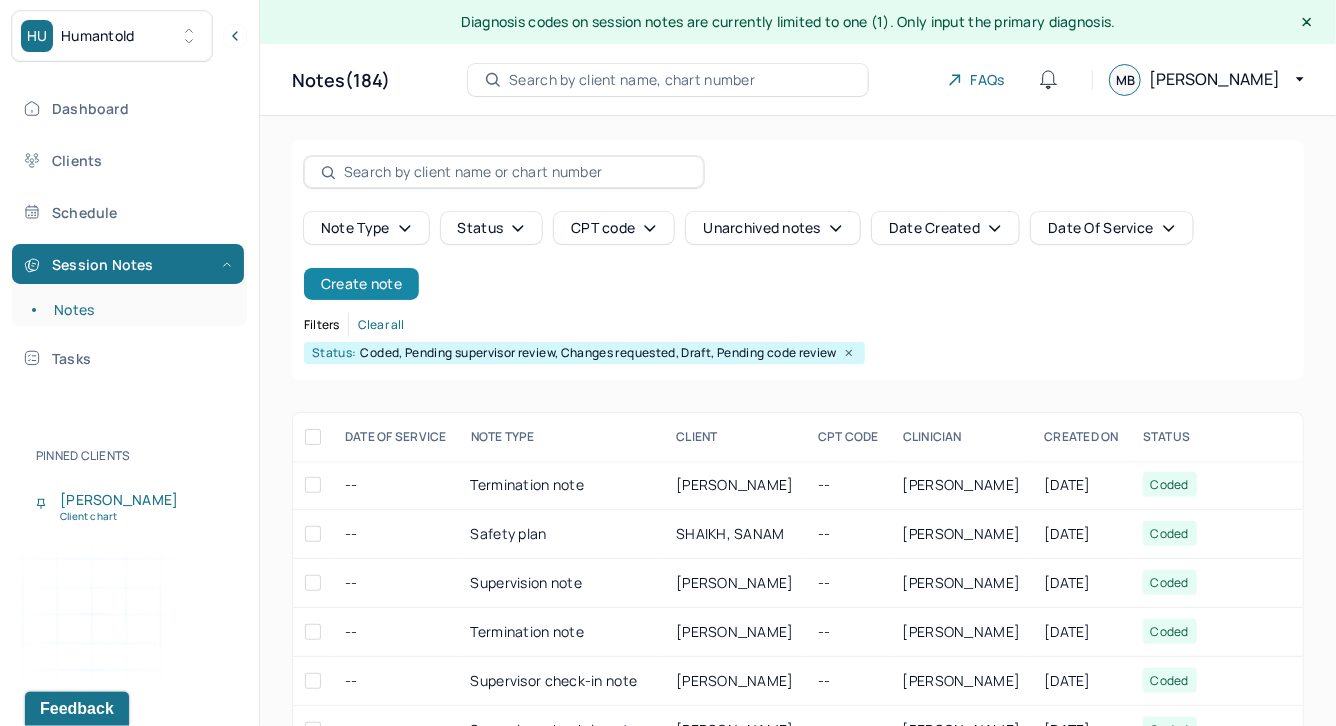 click on "Create note" at bounding box center (361, 284) 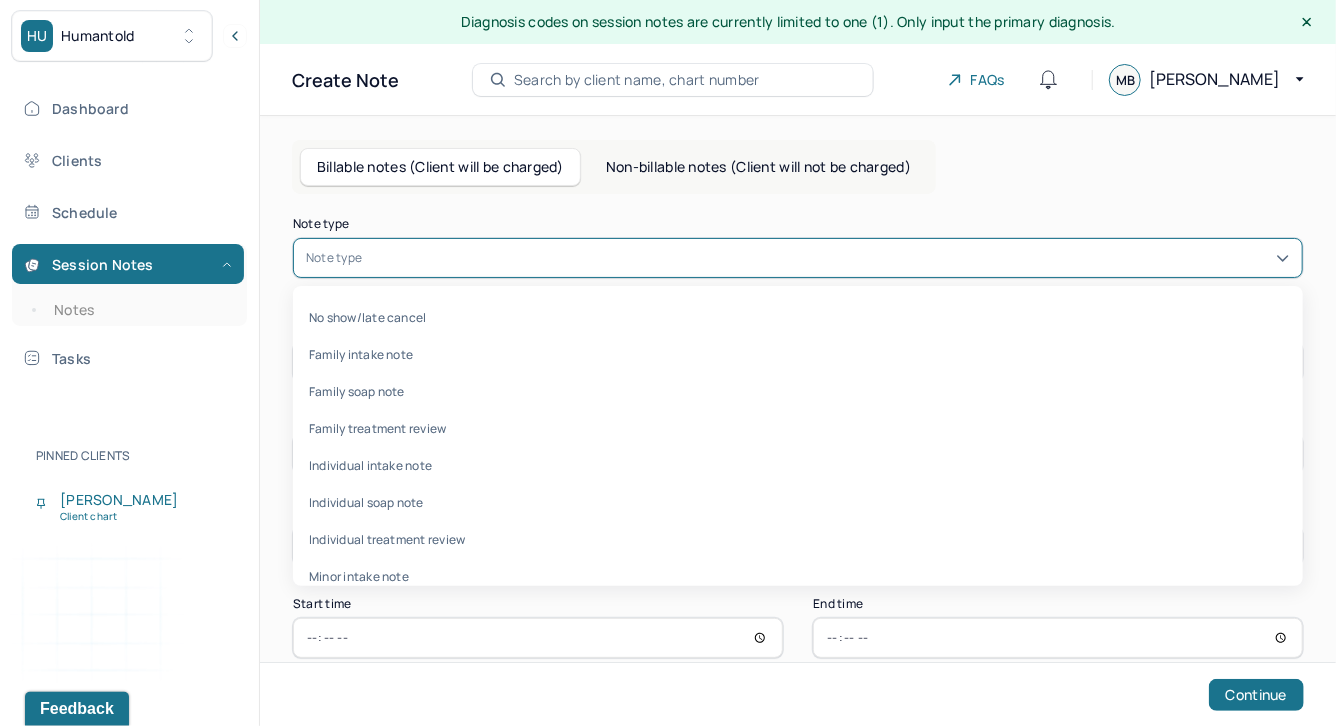 click at bounding box center (828, 258) 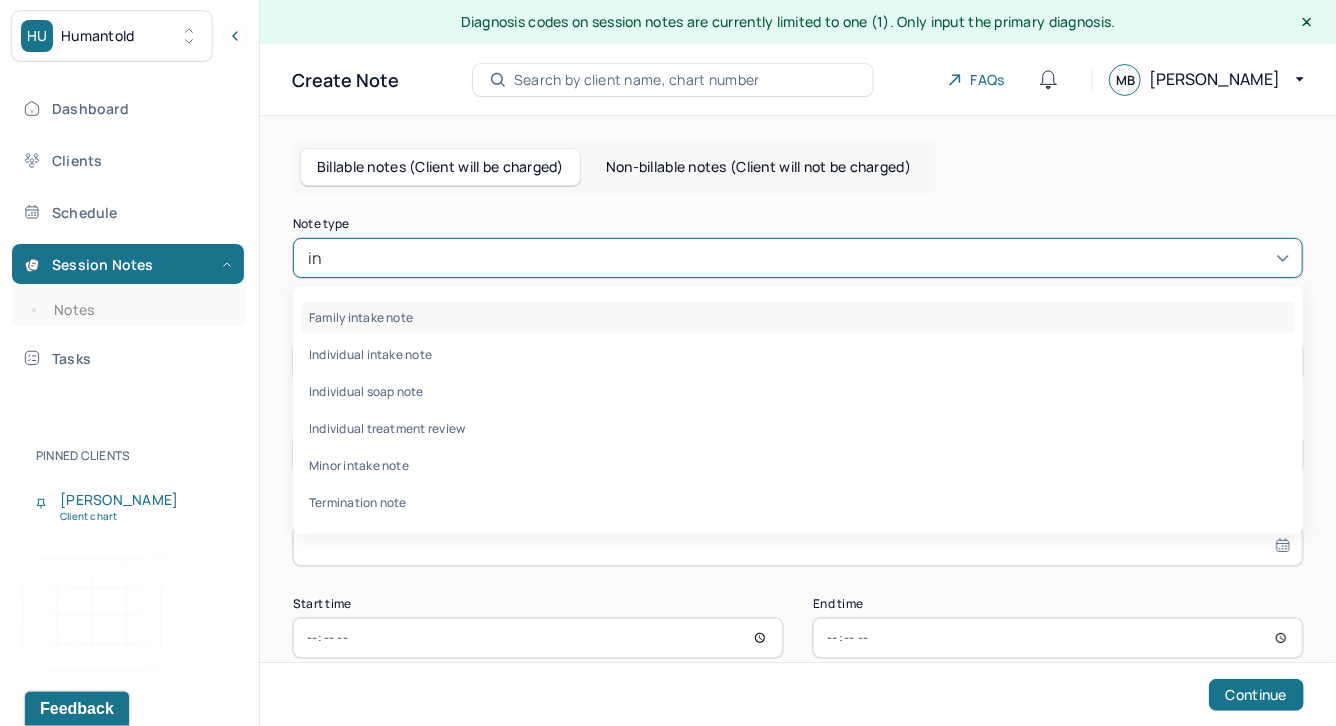 type on "int" 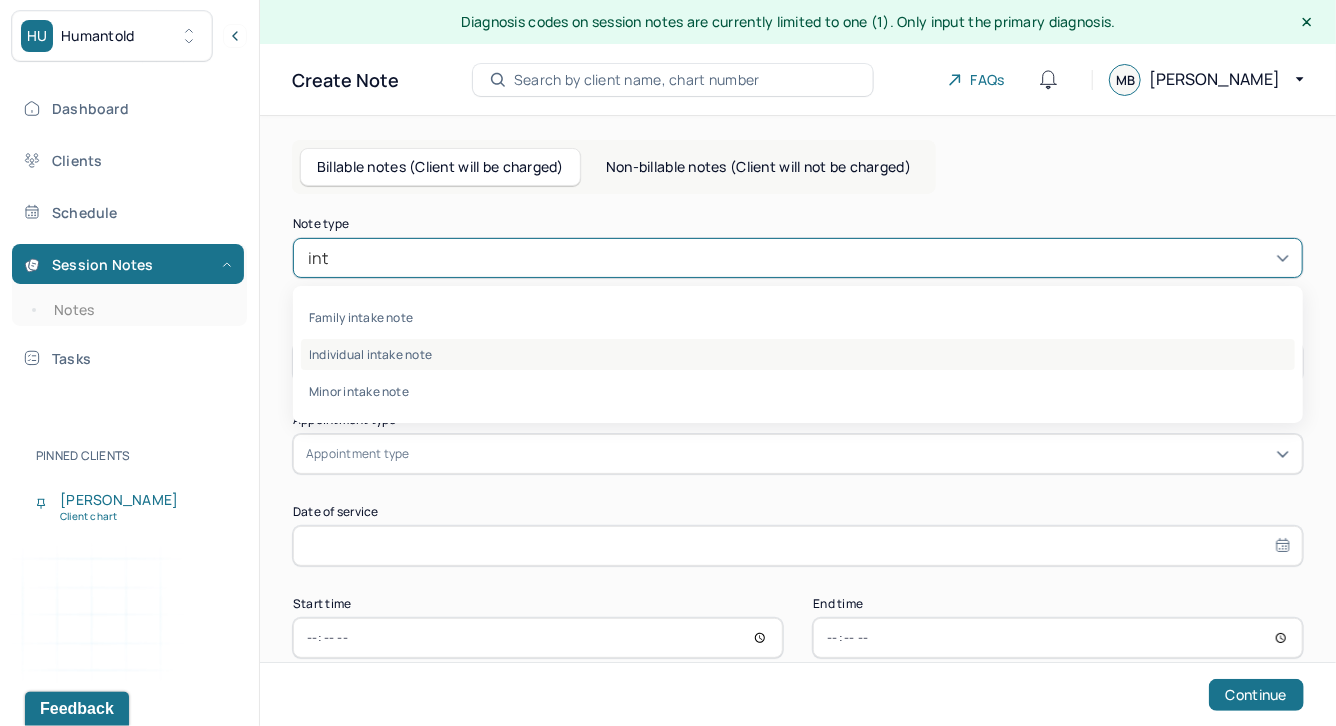 click on "Individual intake note" at bounding box center (798, 354) 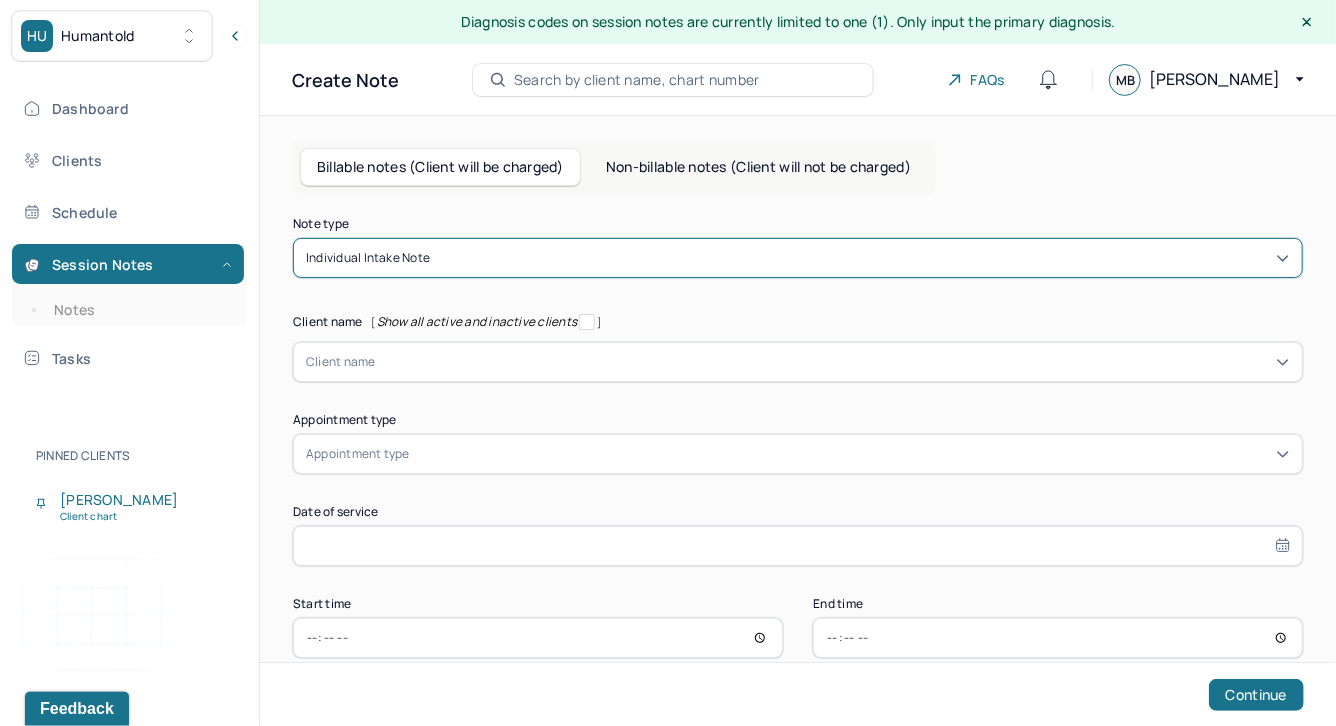 click at bounding box center (833, 362) 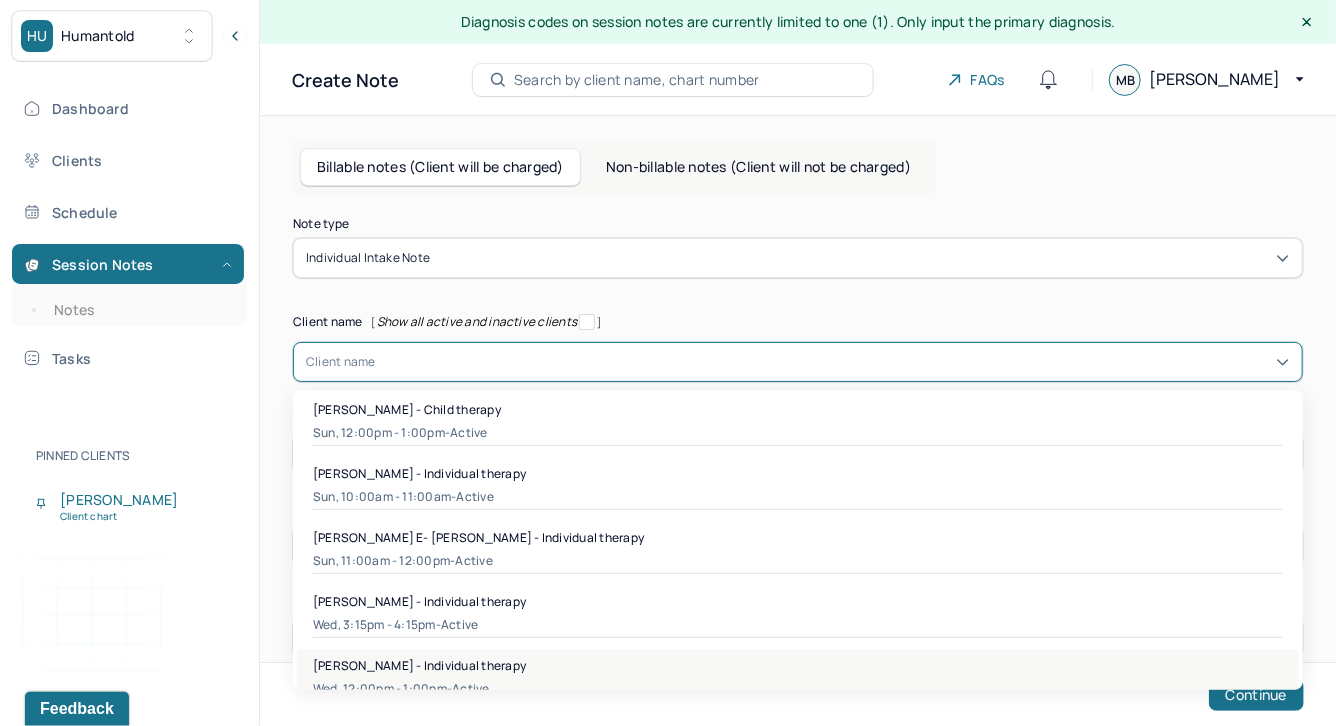click on "Isabella Bento - Individual therapy" at bounding box center [419, 665] 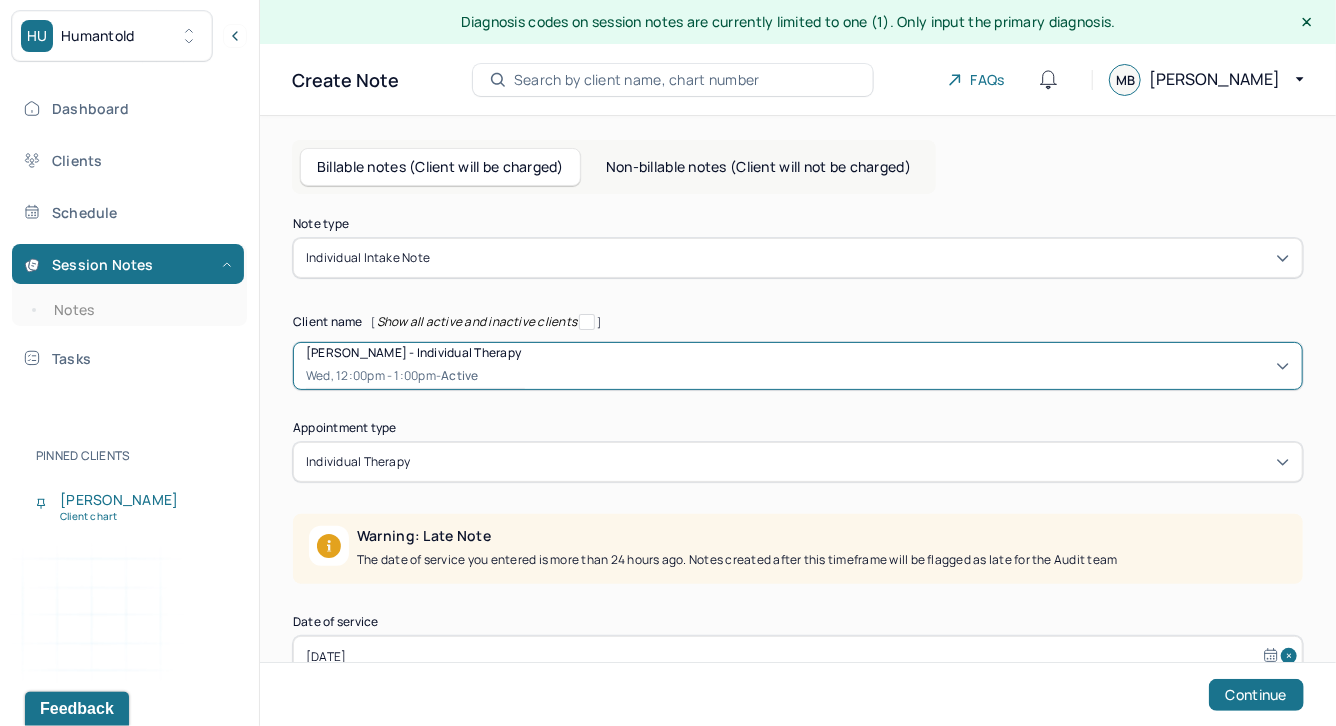 scroll, scrollTop: 146, scrollLeft: 0, axis: vertical 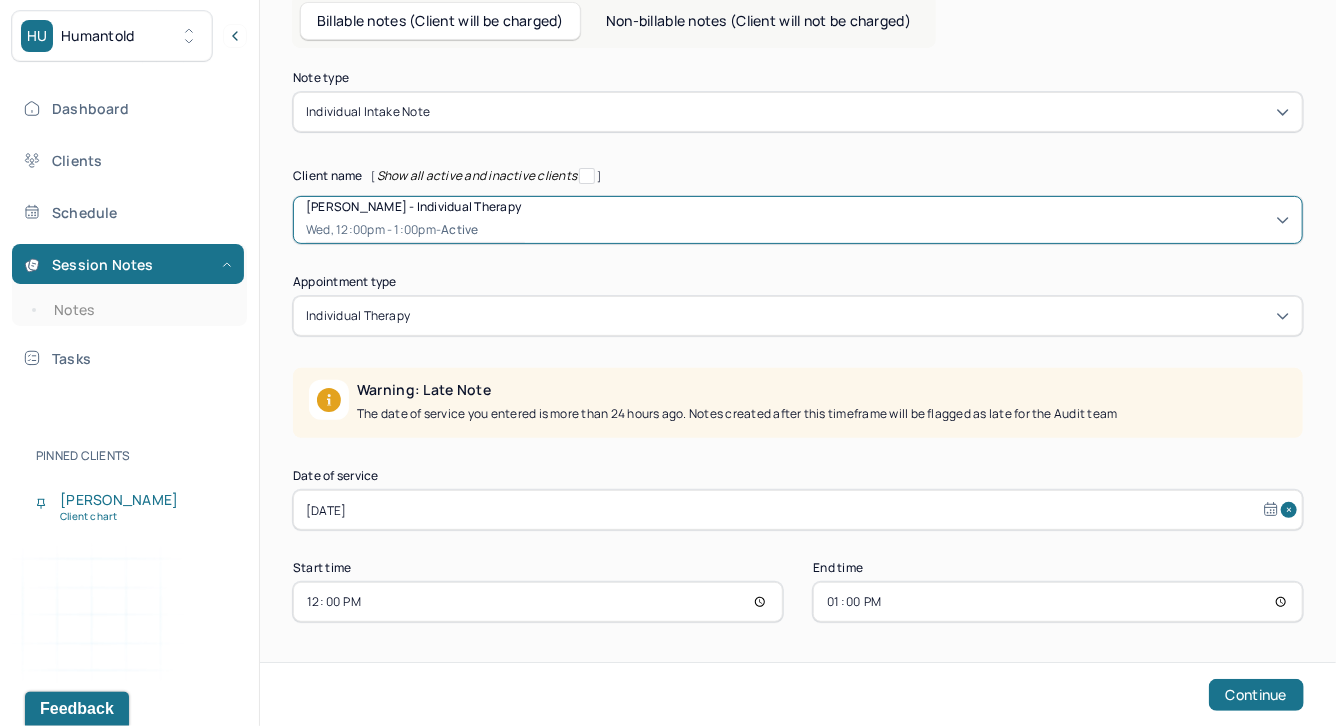 click on "Jun 23, 2025" at bounding box center (798, 510) 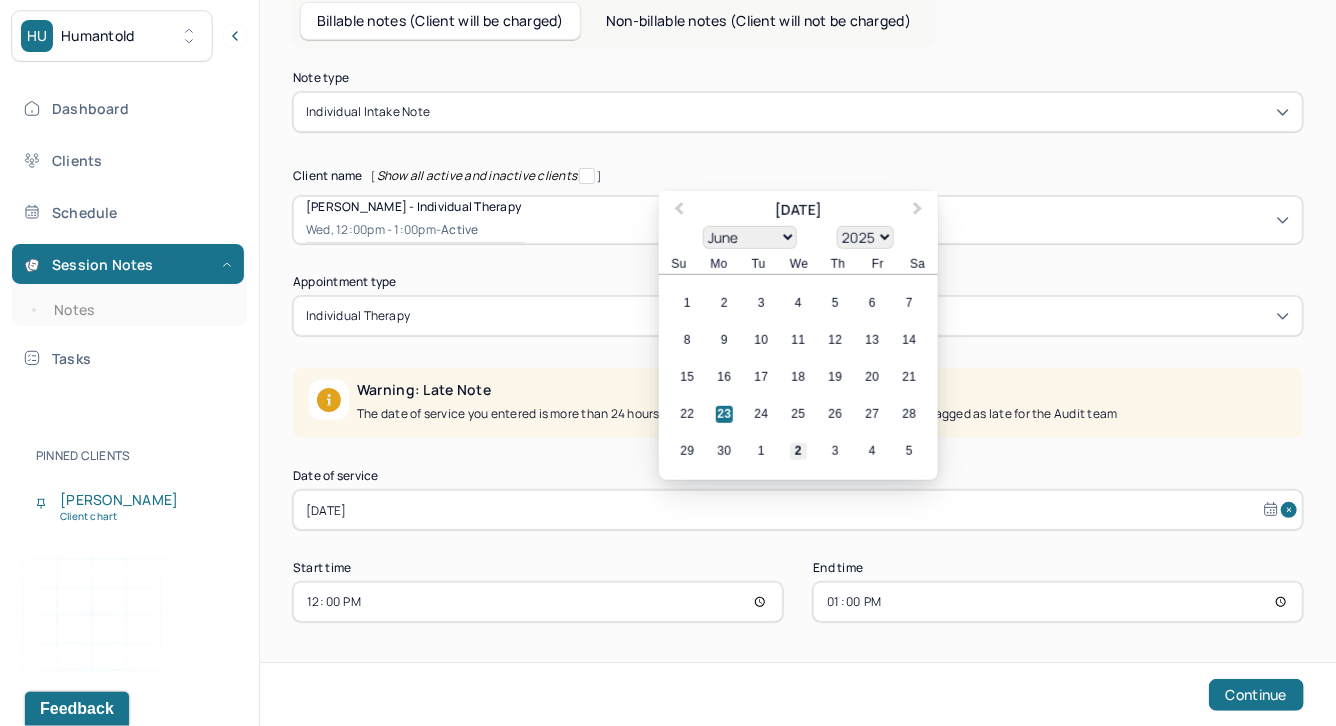 click on "29 30 1 2 3 4 5" at bounding box center [798, 451] 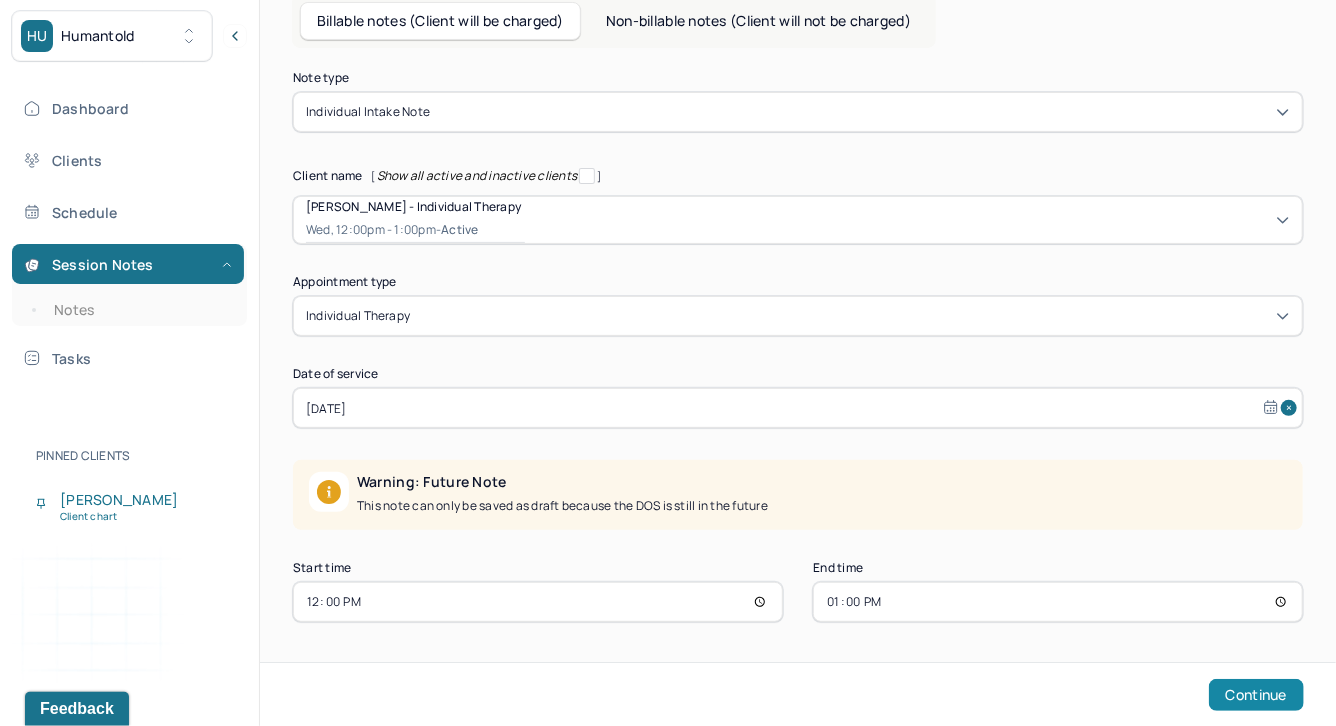 click on "Continue" at bounding box center [1256, 695] 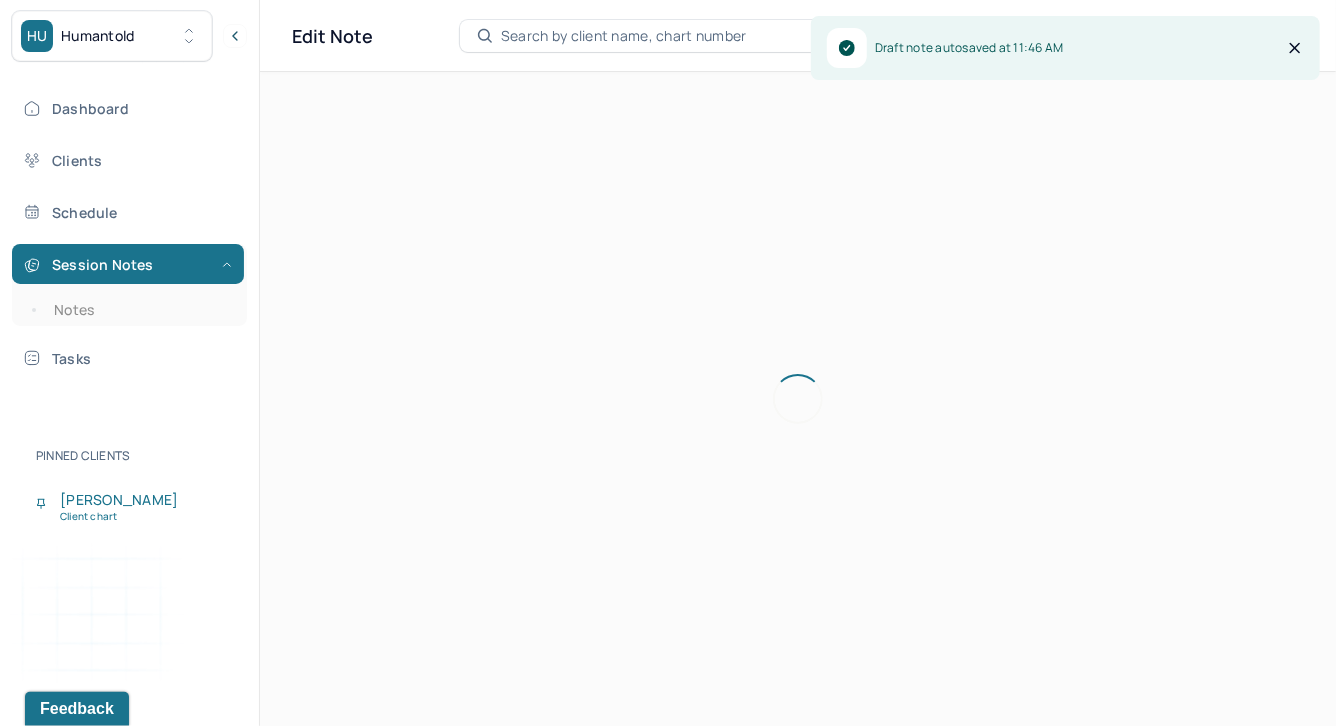 scroll, scrollTop: 35, scrollLeft: 0, axis: vertical 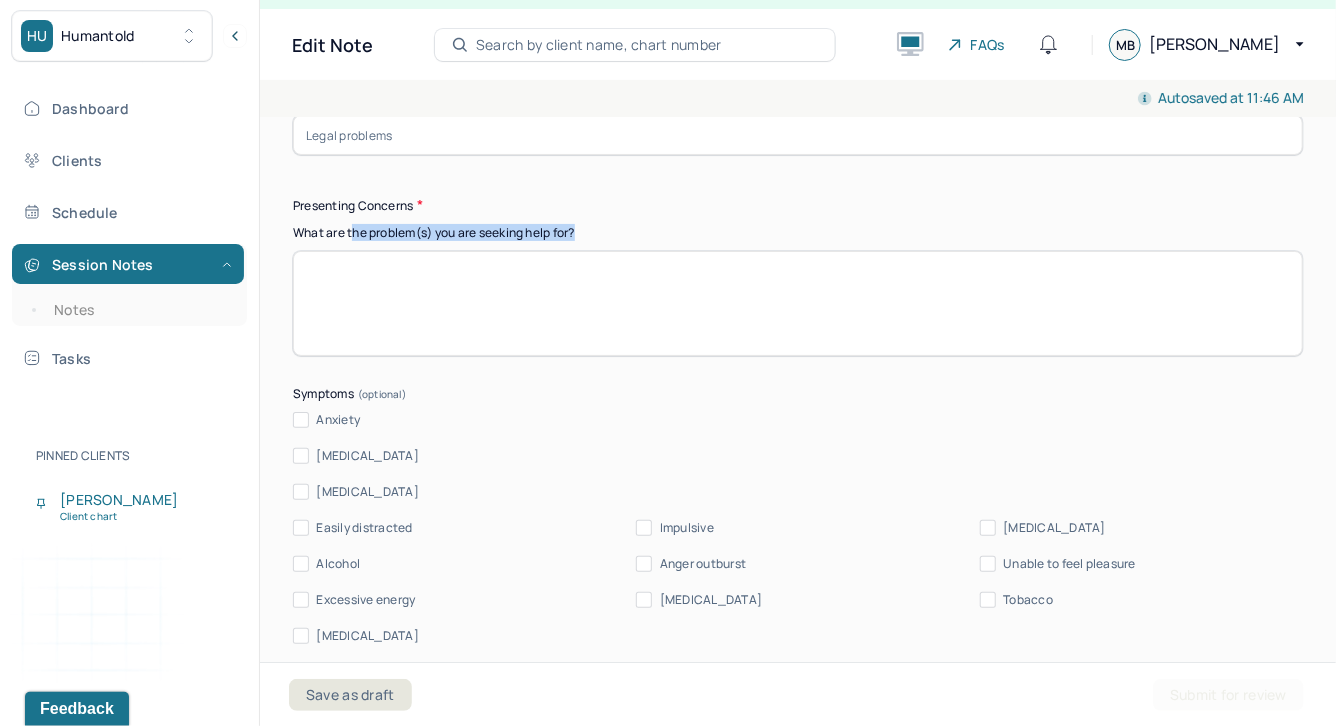 drag, startPoint x: 352, startPoint y: 232, endPoint x: 777, endPoint y: 244, distance: 425.16937 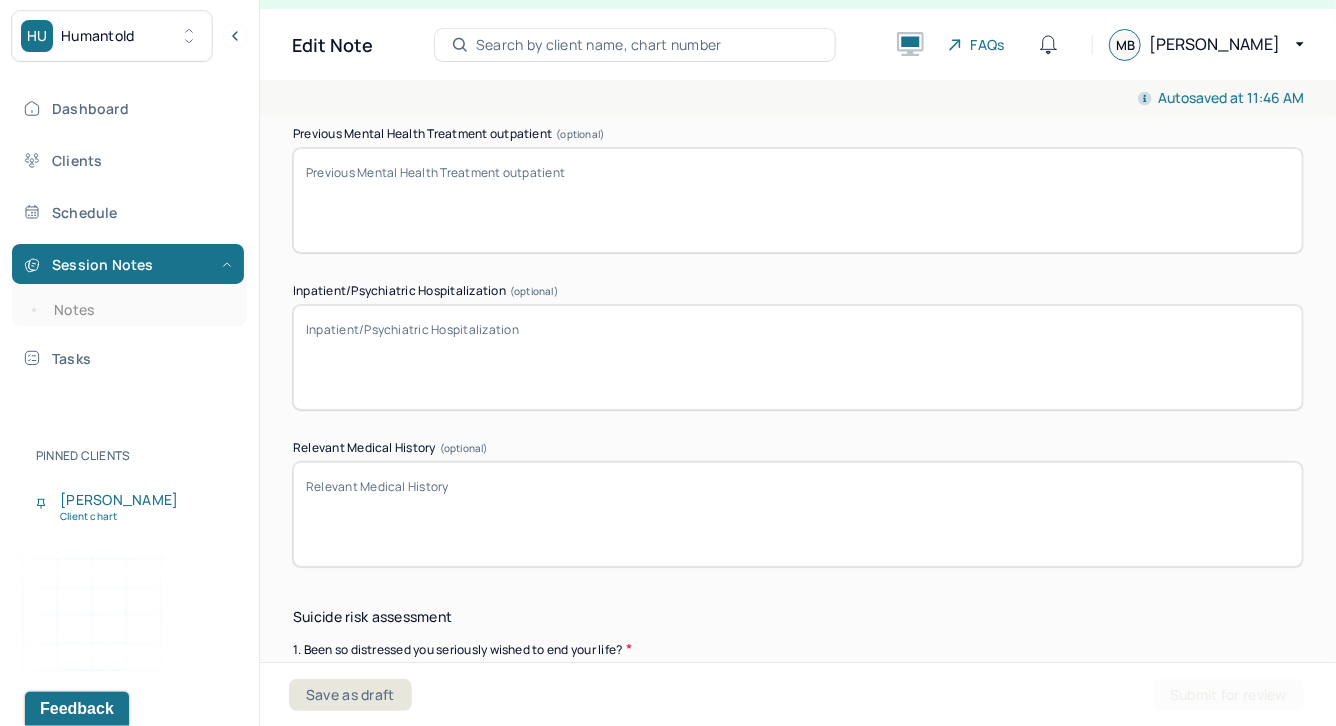 scroll, scrollTop: 5416, scrollLeft: 0, axis: vertical 